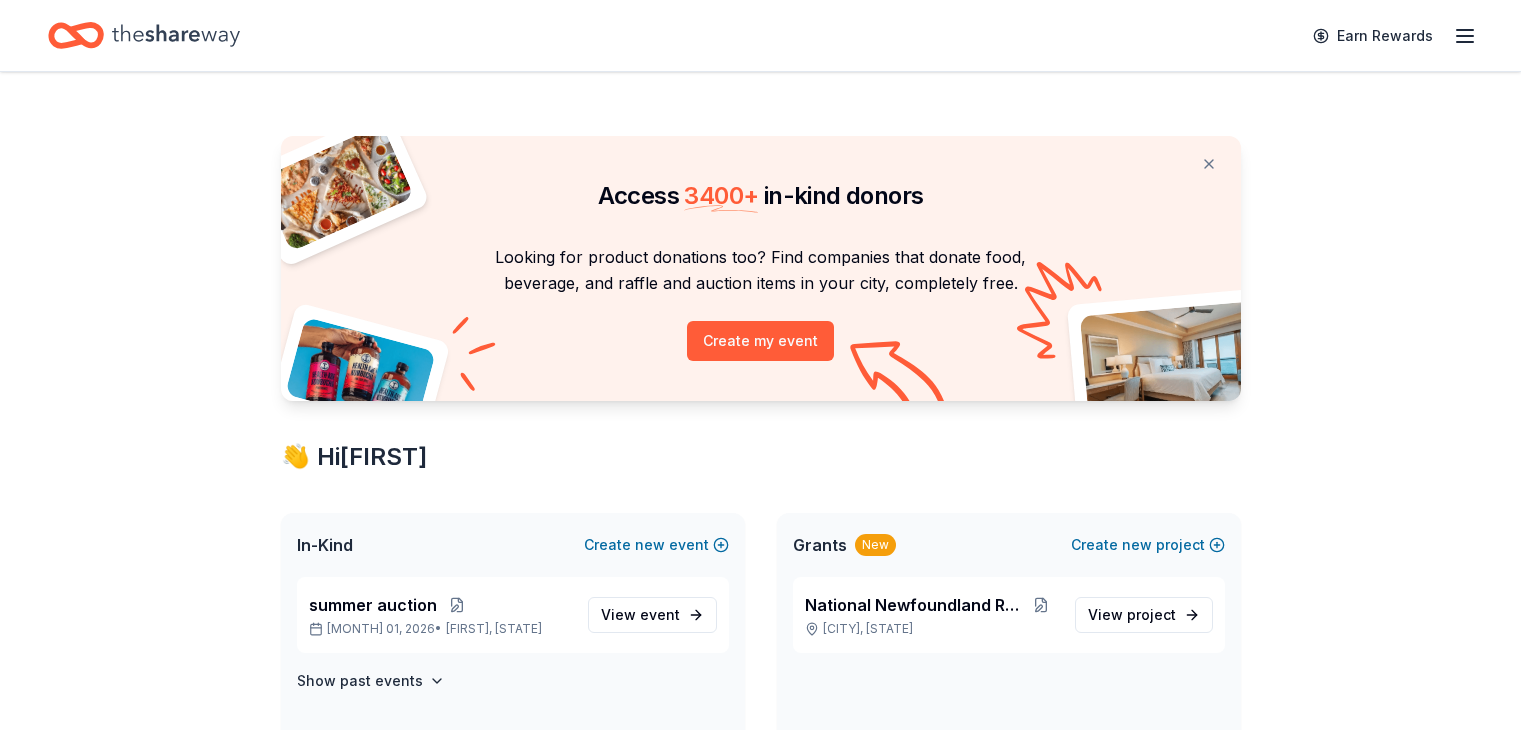 scroll, scrollTop: 0, scrollLeft: 0, axis: both 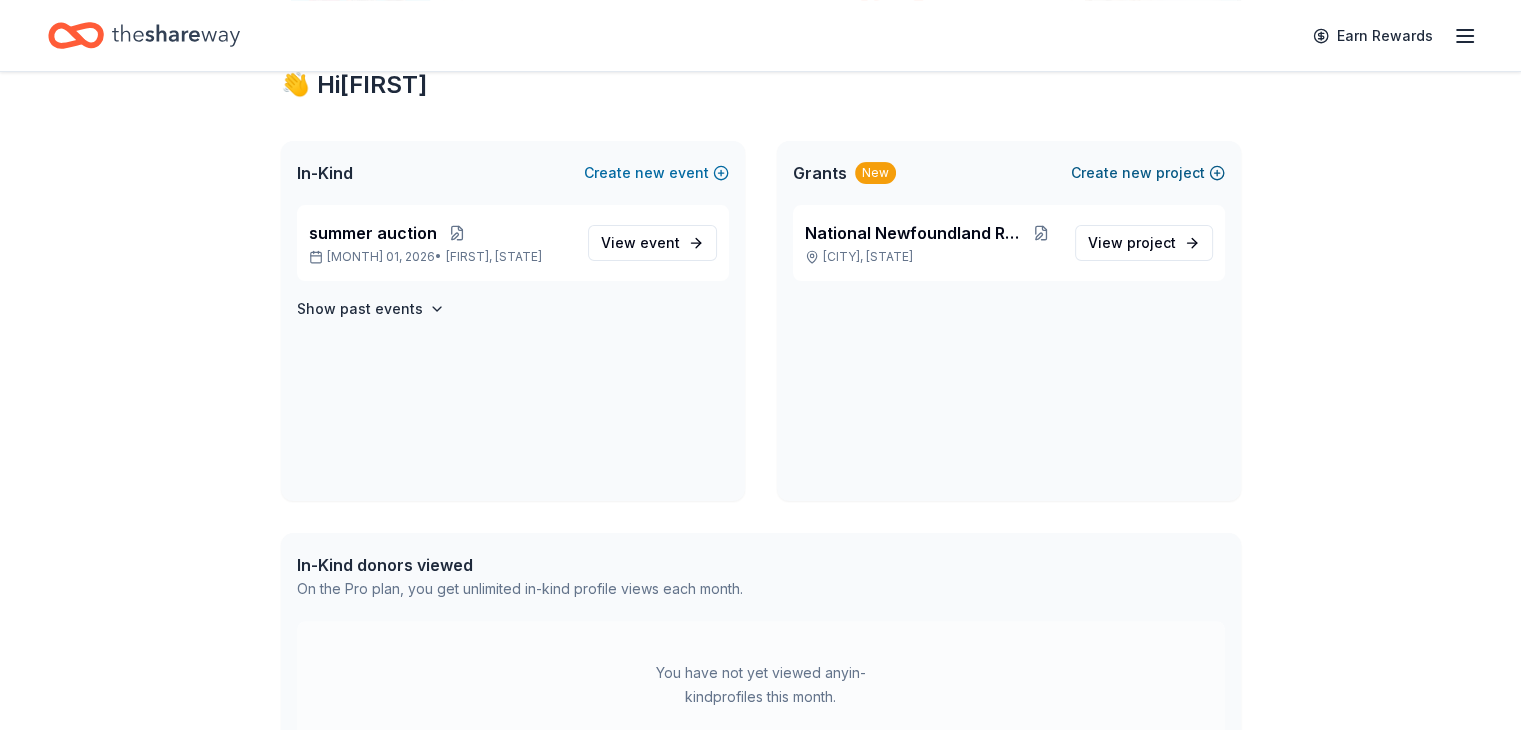 click on "new" at bounding box center [1137, 173] 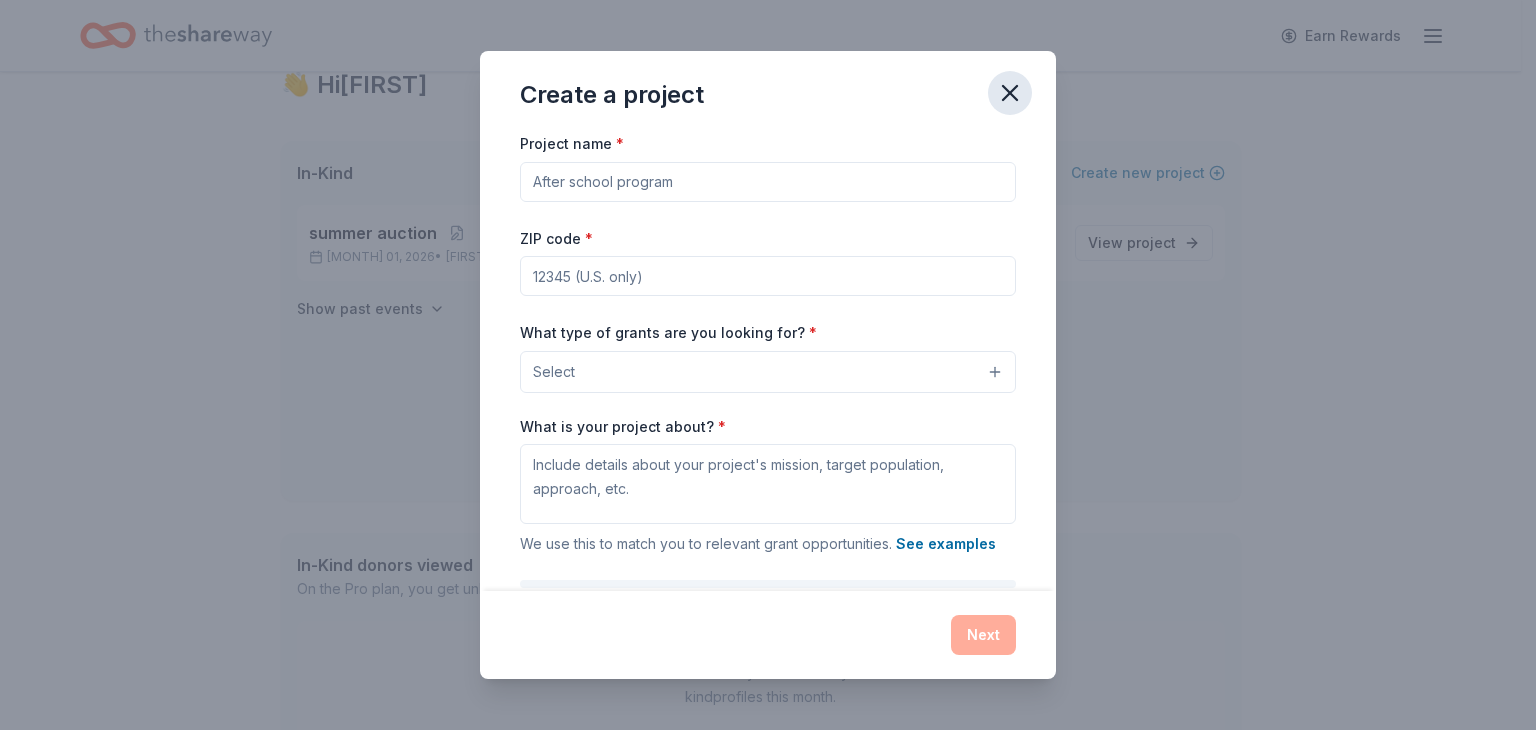 click 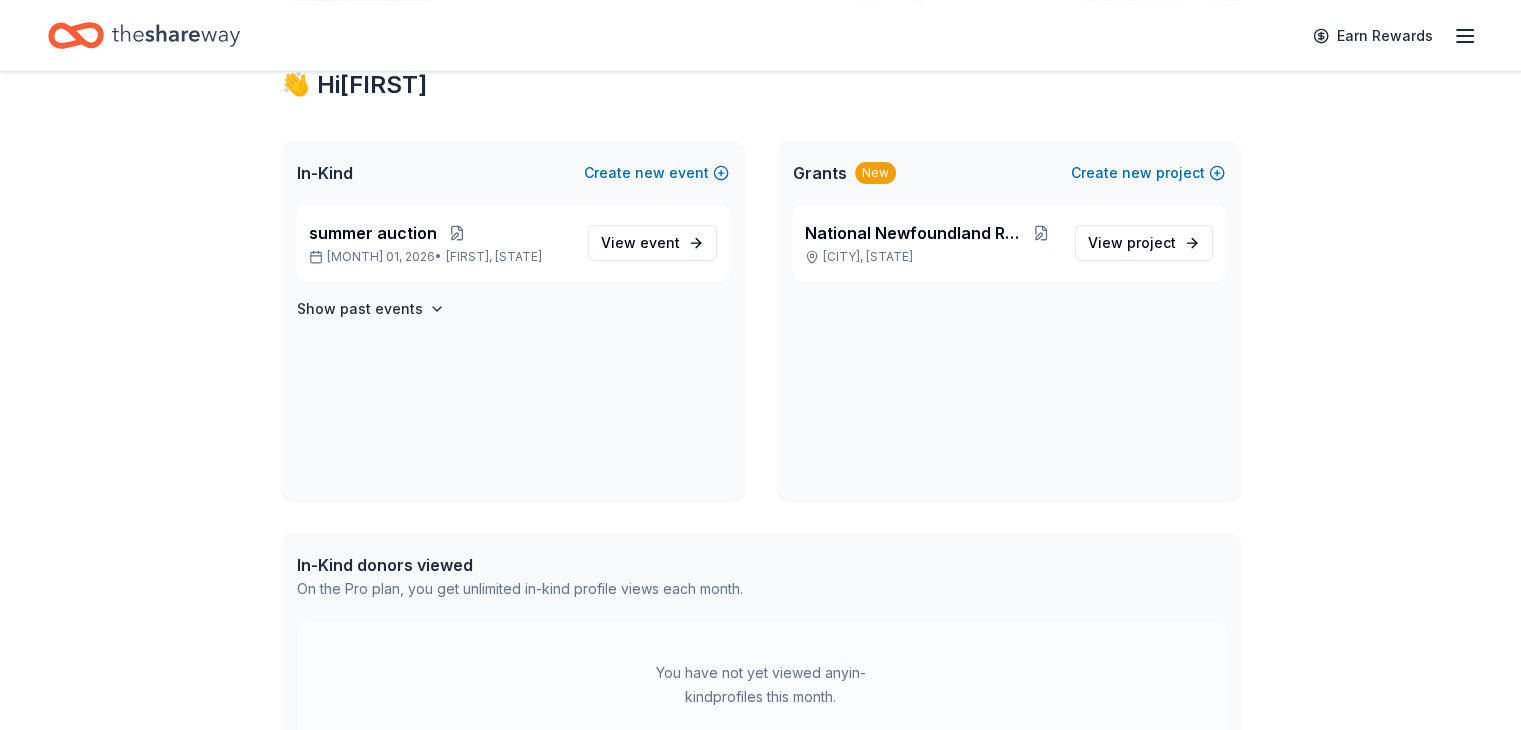 click 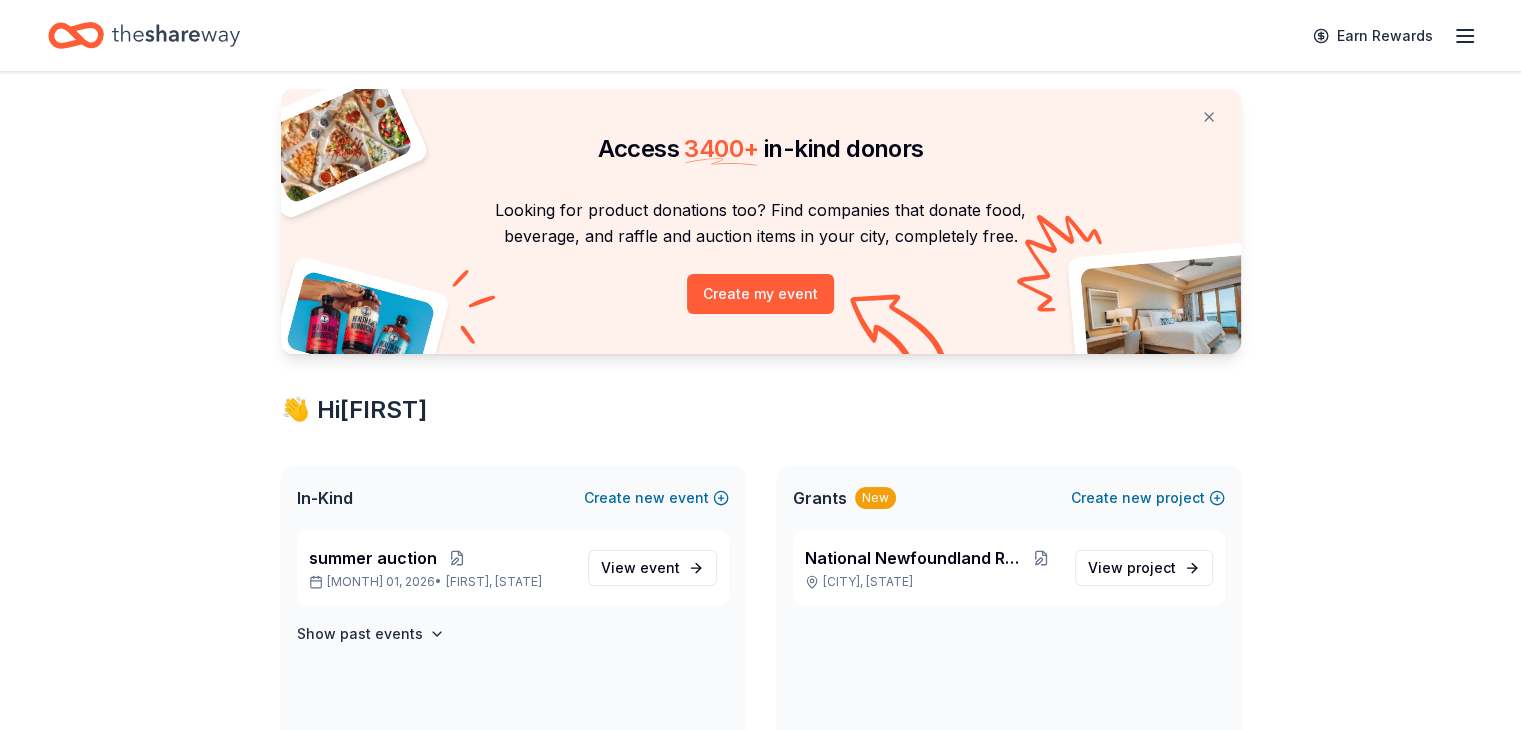 scroll, scrollTop: 0, scrollLeft: 0, axis: both 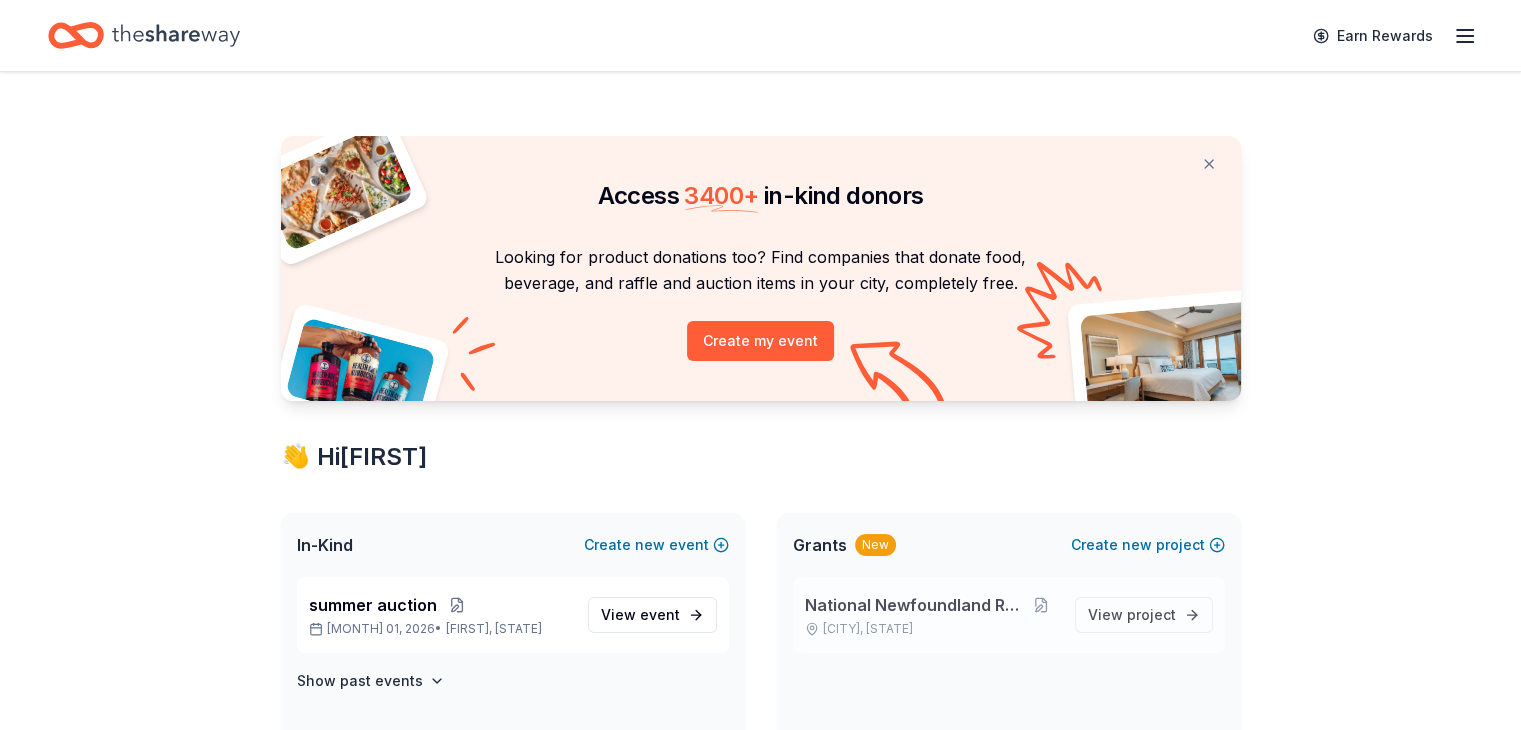 click on "National Newfoundland Rescue" at bounding box center [914, 605] 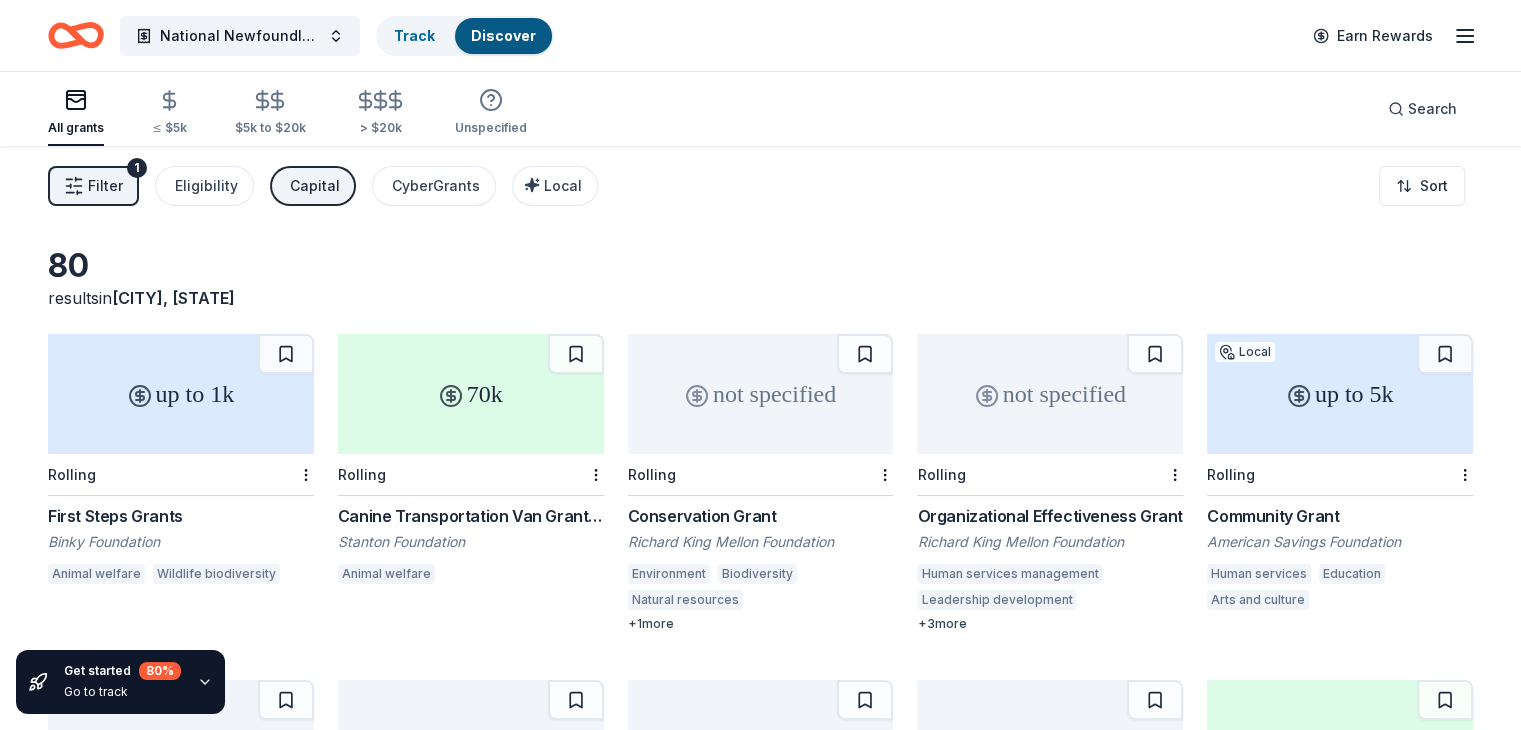 click on "Canine Transportation Van Grants ( previously Mobile Adoption Van Grants)" at bounding box center (471, 516) 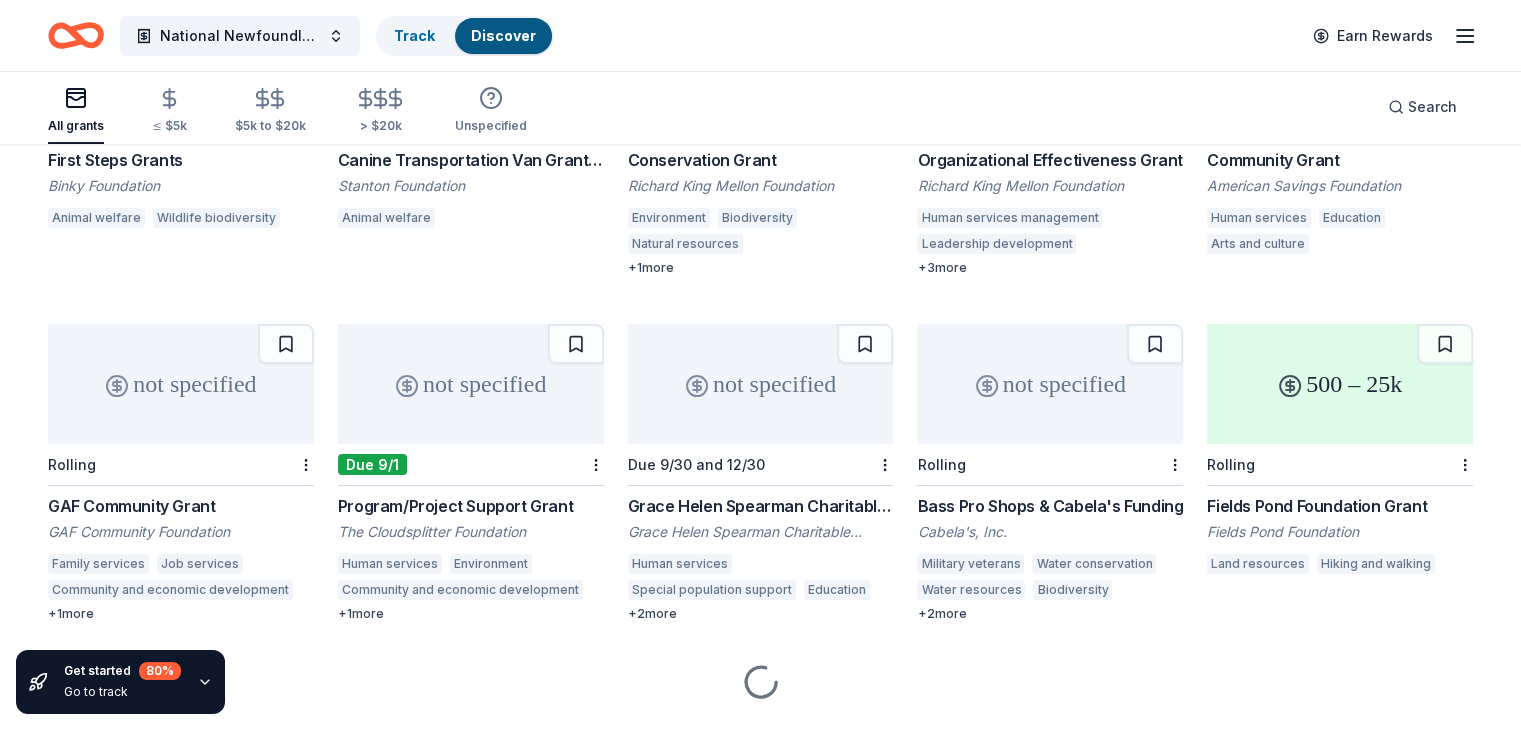 scroll, scrollTop: 357, scrollLeft: 0, axis: vertical 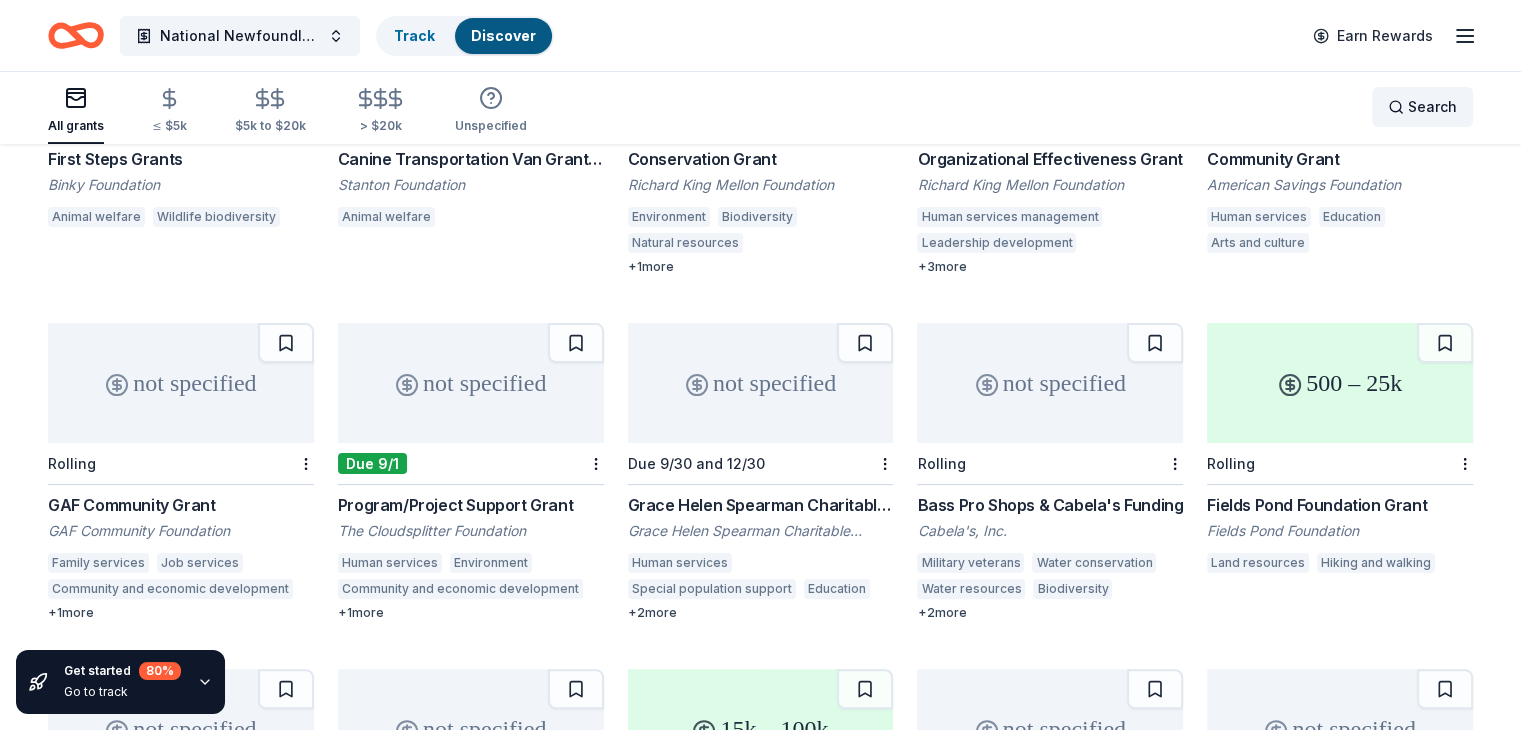 click on "Search" at bounding box center (1422, 107) 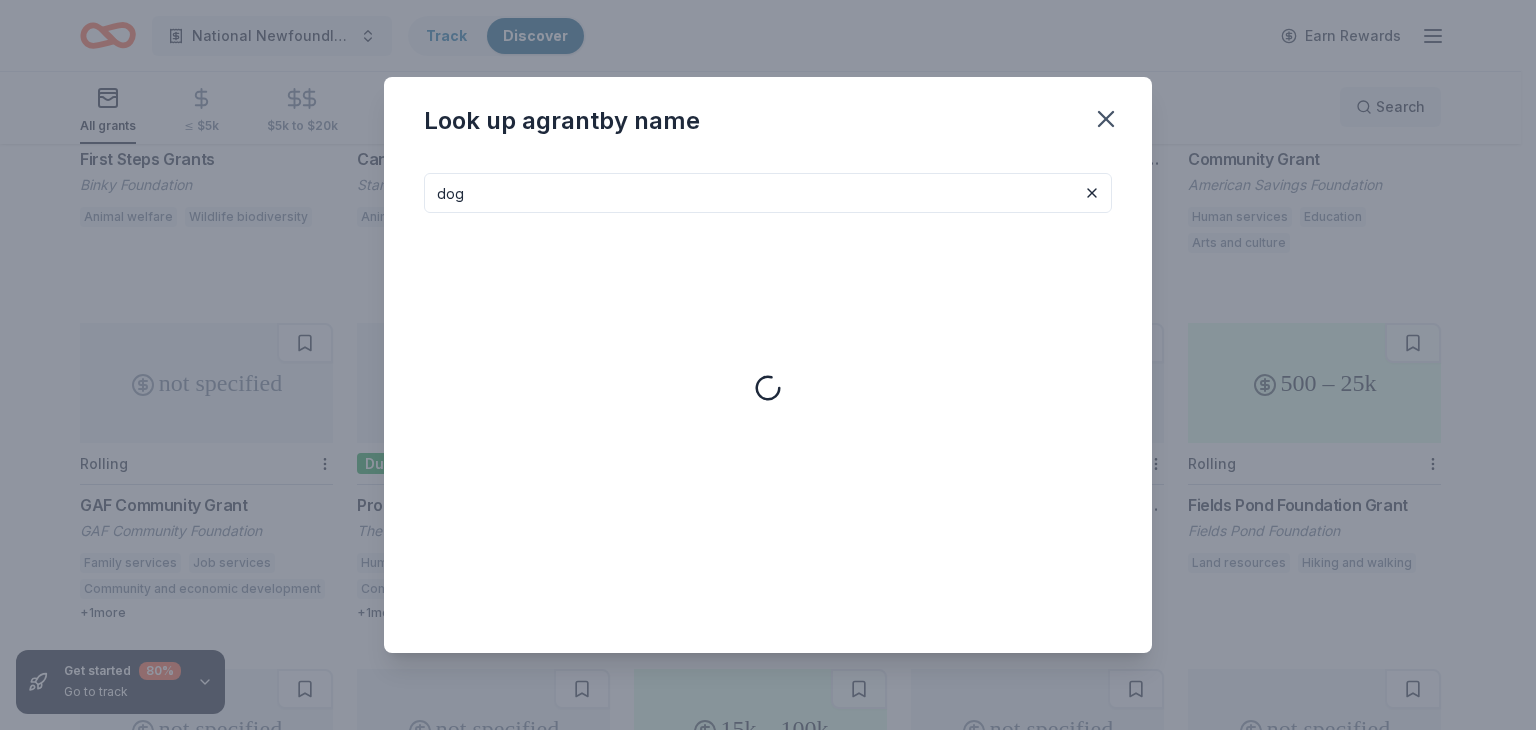 type on "dog" 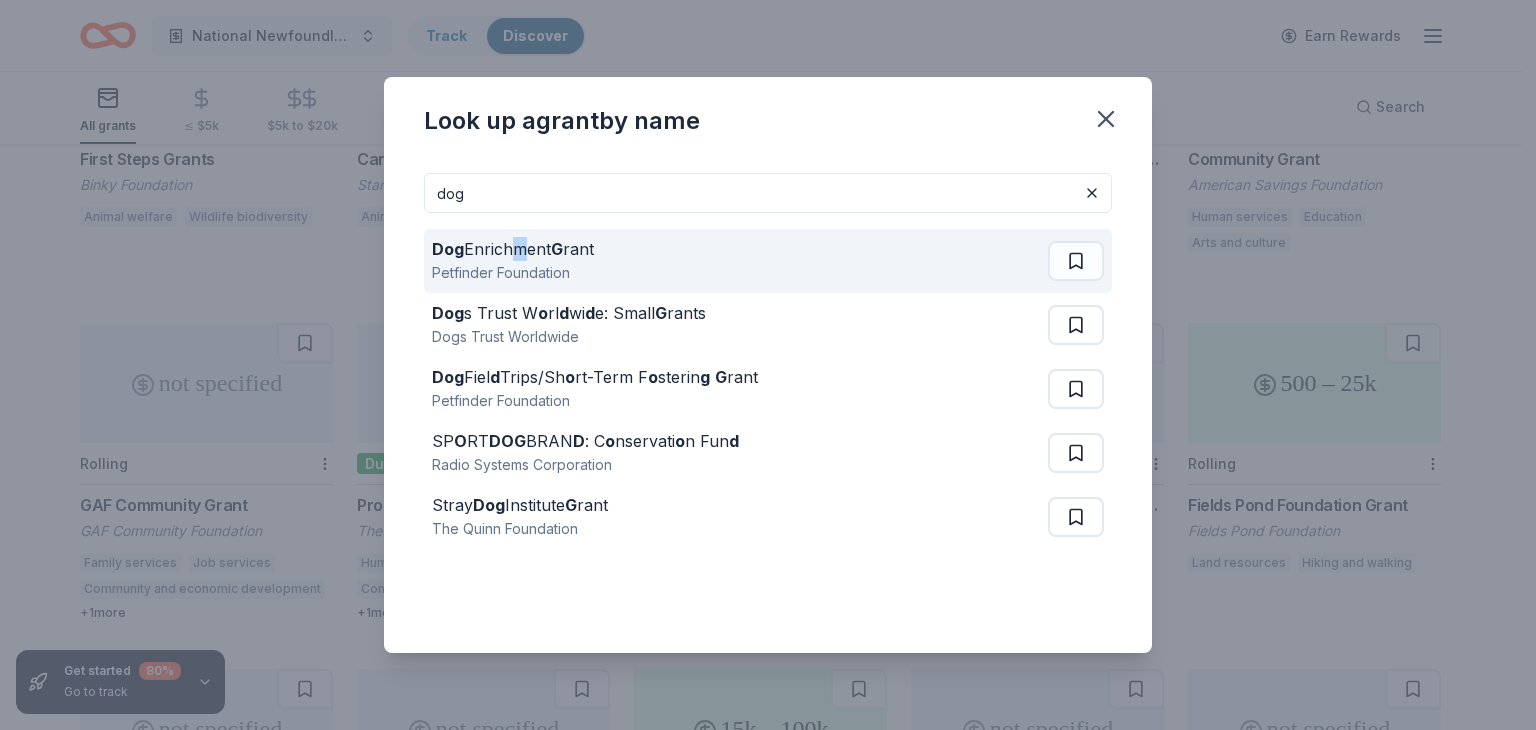 drag, startPoint x: 582, startPoint y: 248, endPoint x: 512, endPoint y: 255, distance: 70.34913 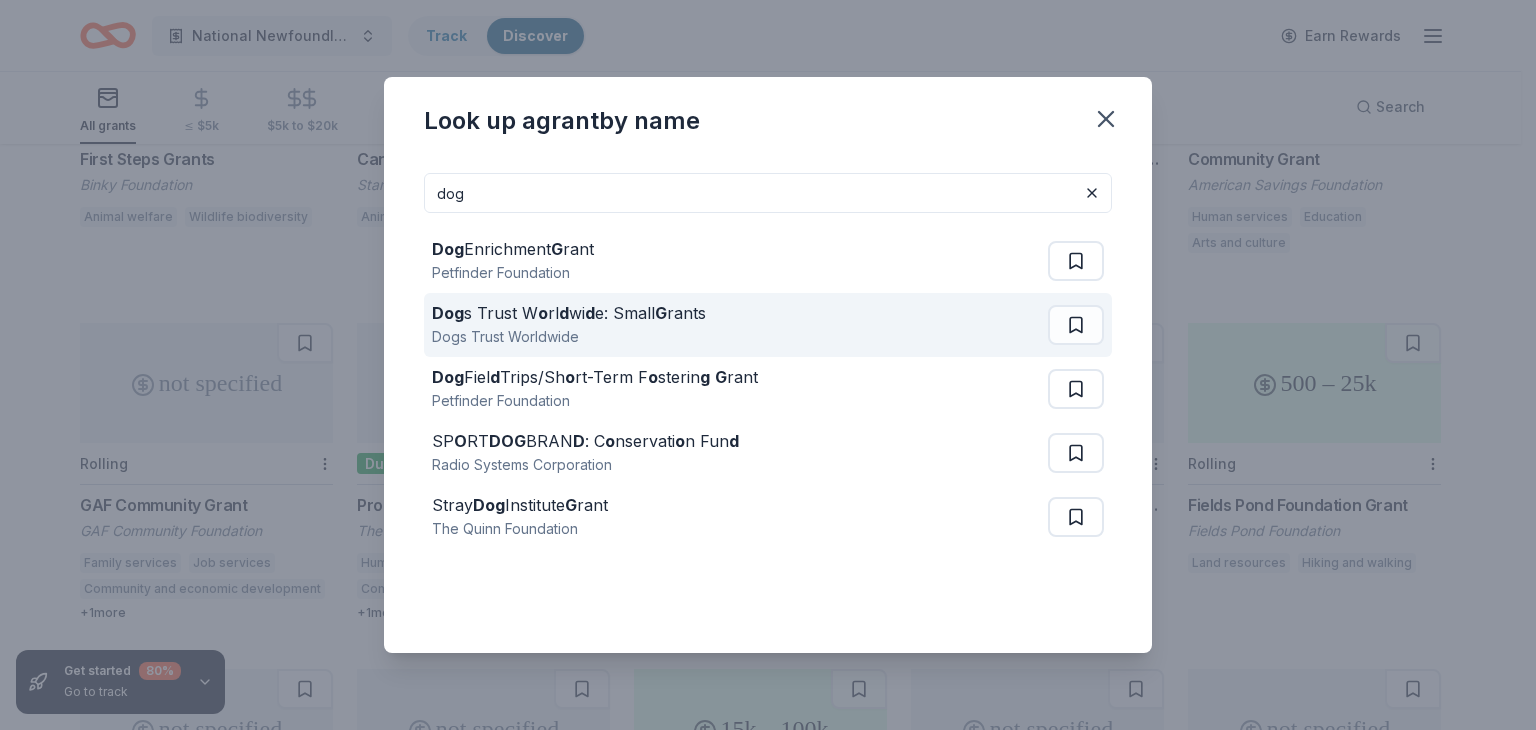 click on "Dogs Trust Worldwide" at bounding box center (569, 337) 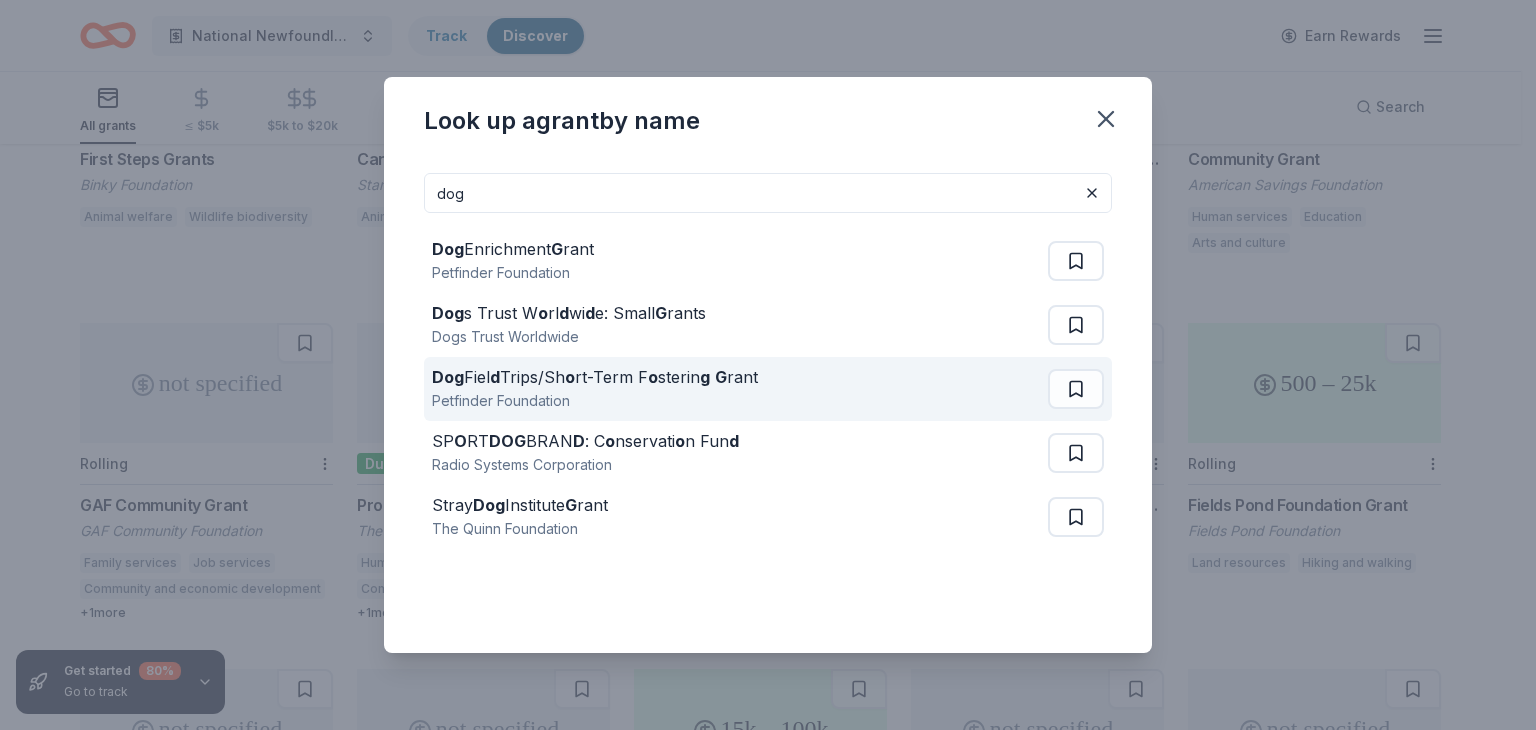click on "Petfinder Foundation" at bounding box center (595, 401) 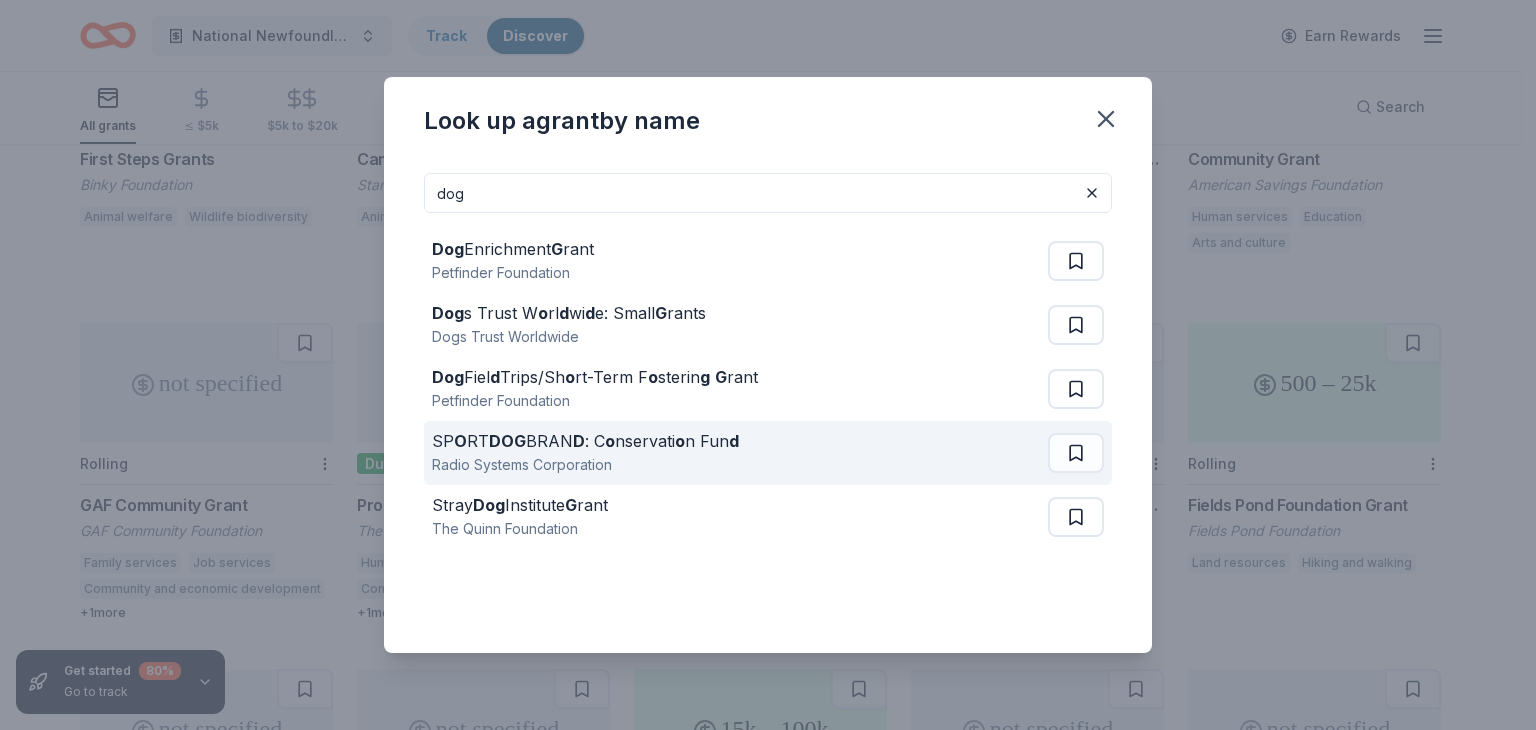 click on "SP O RT DOG  BRAN D : C o nservati o n Fun d" at bounding box center [585, 441] 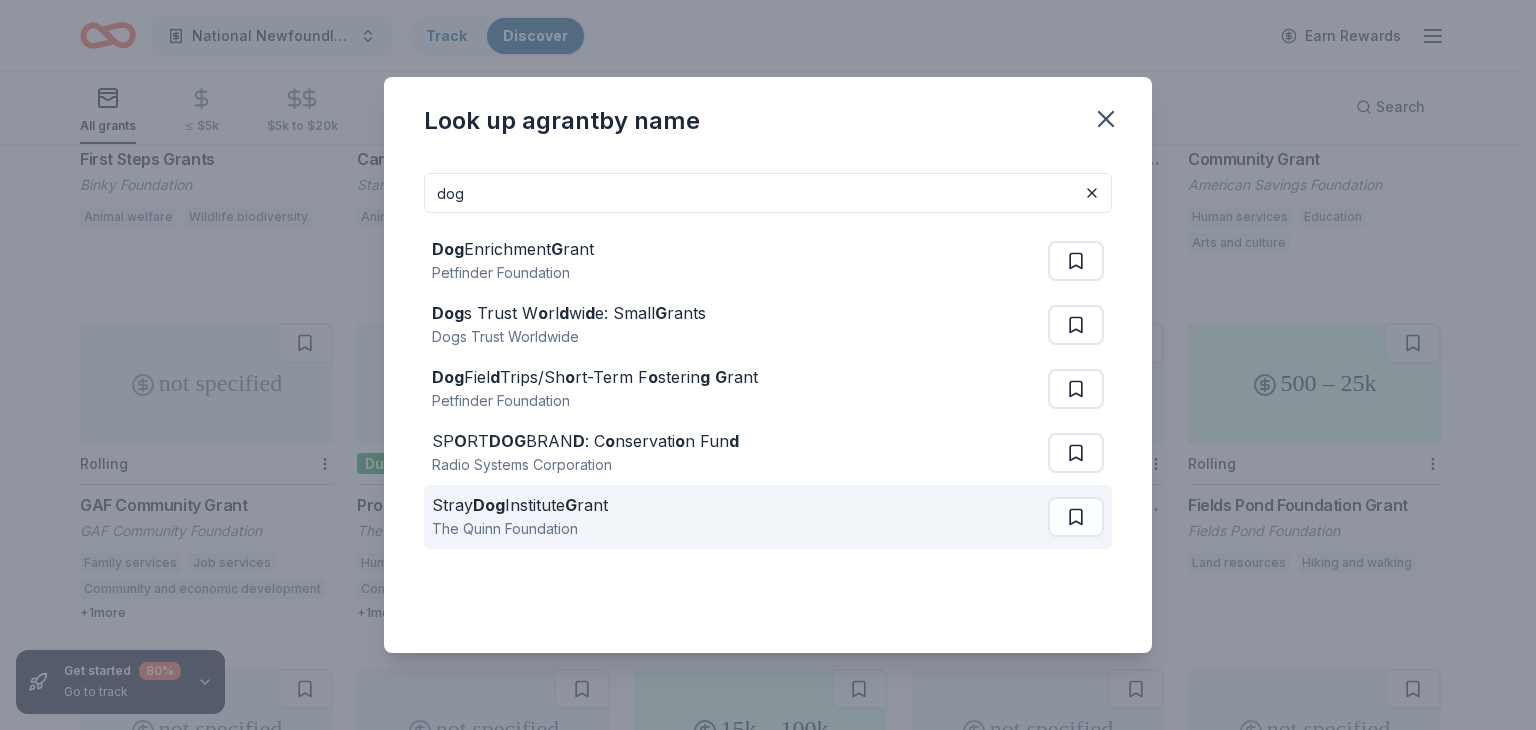 click on "Stray  Dog  Institute  G rant The Quinn Foundation" at bounding box center [740, 517] 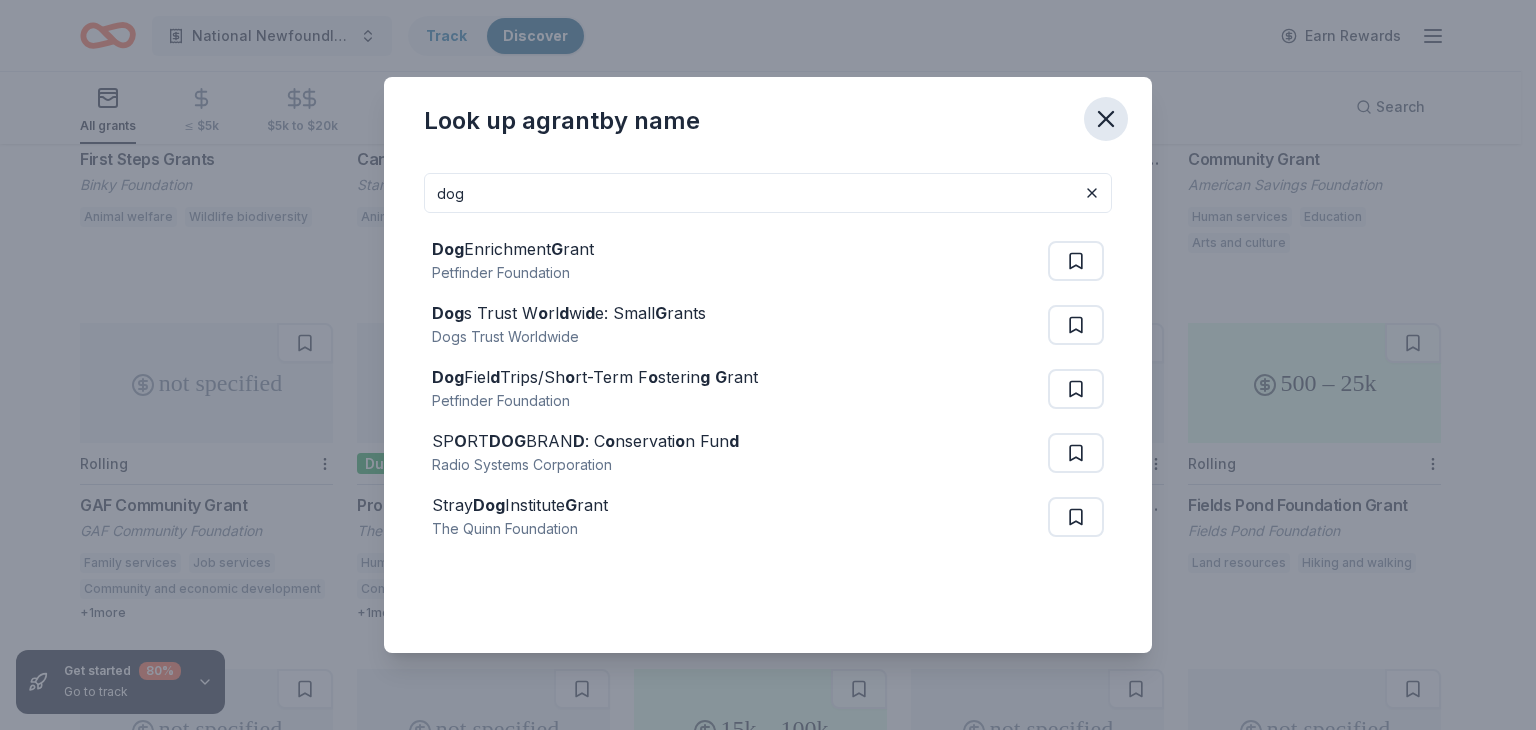 click 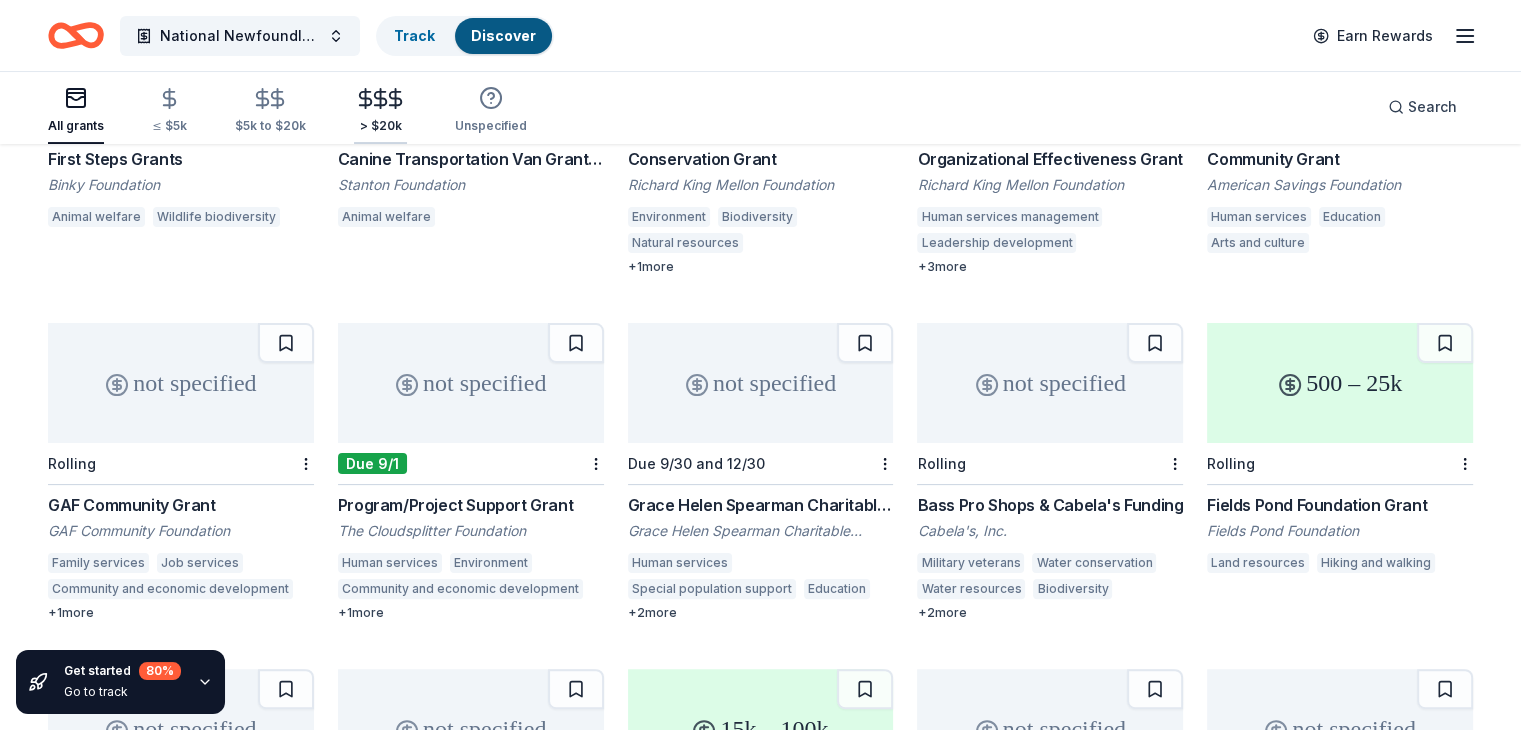 click on "> $20k" at bounding box center [380, 110] 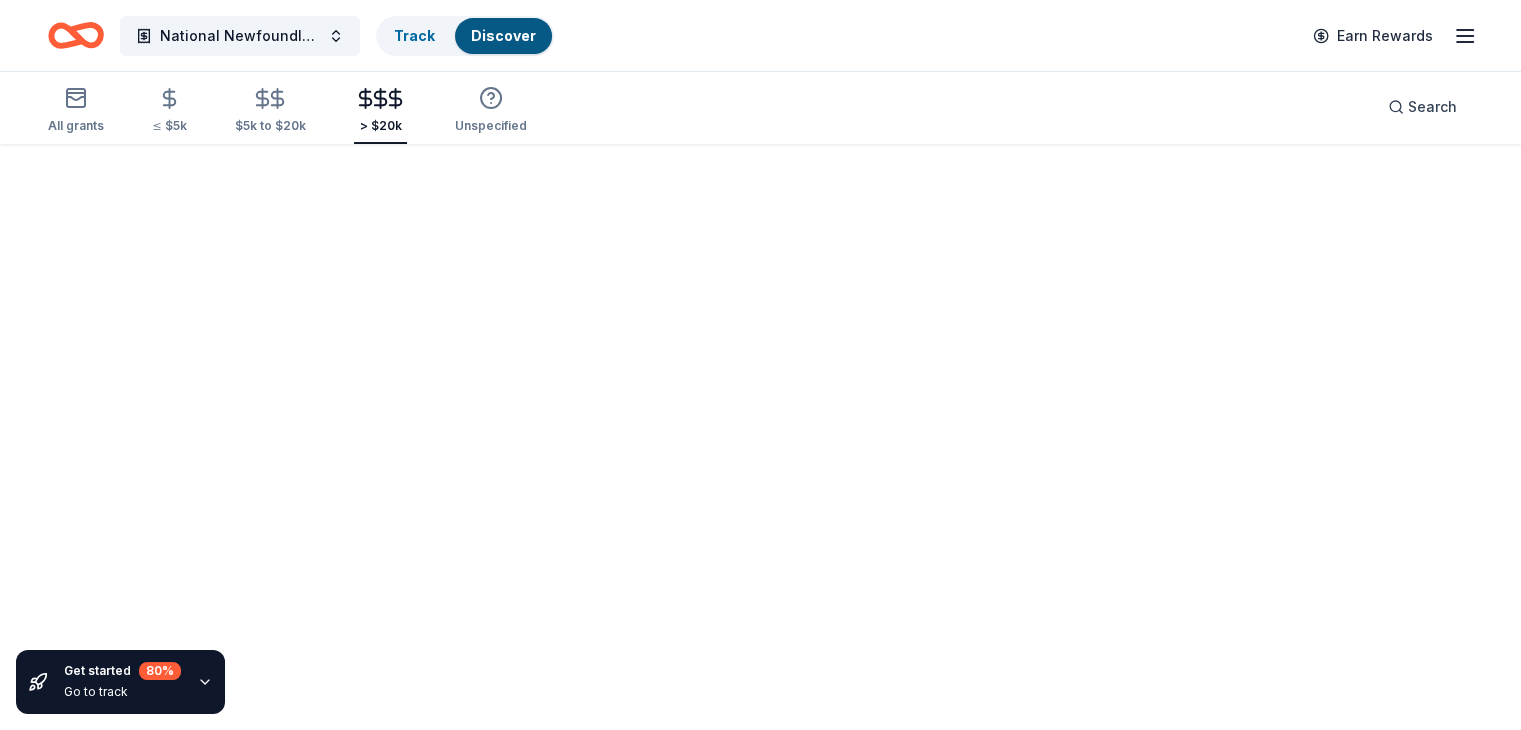 scroll, scrollTop: 0, scrollLeft: 0, axis: both 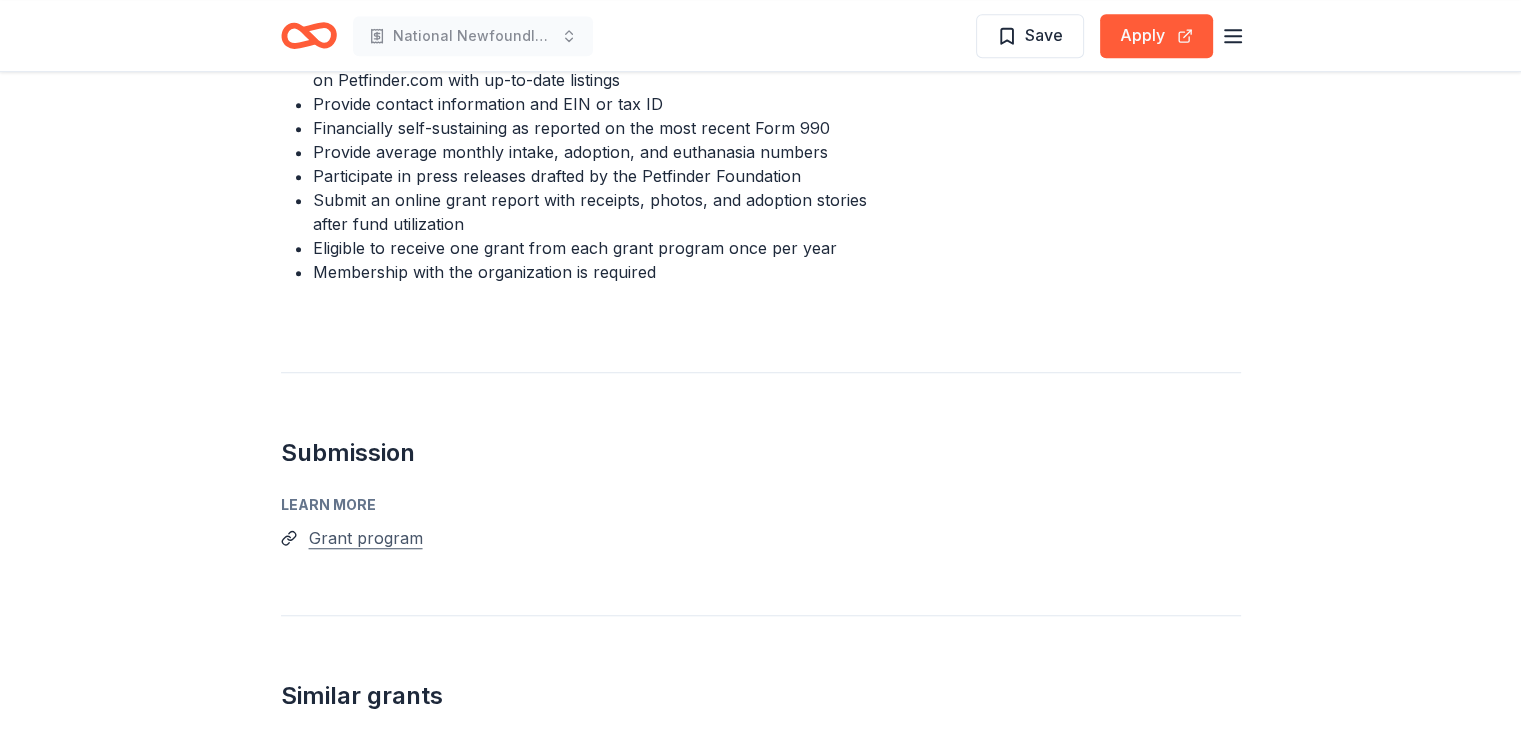 drag, startPoint x: 337, startPoint y: 506, endPoint x: 324, endPoint y: 511, distance: 13.928389 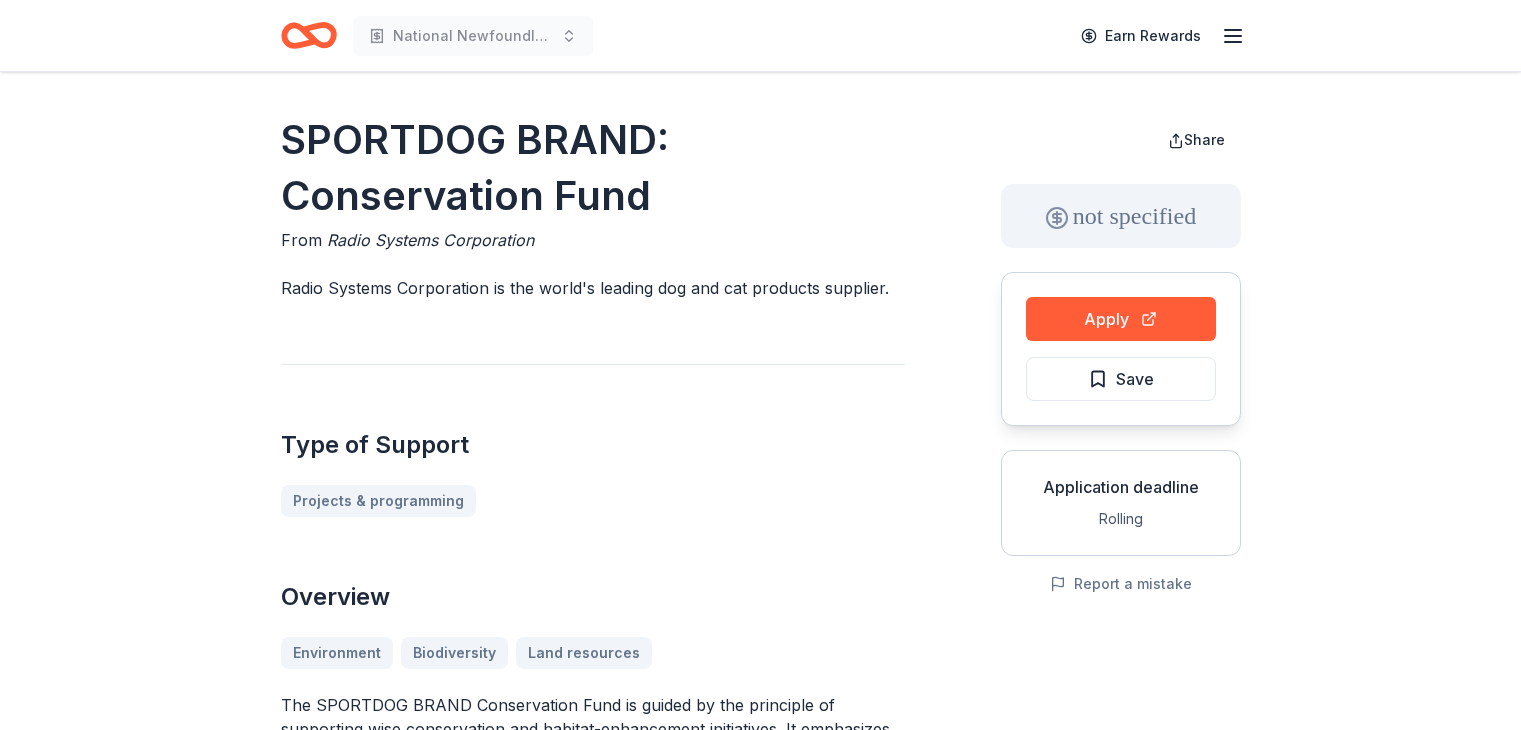 scroll, scrollTop: 0, scrollLeft: 0, axis: both 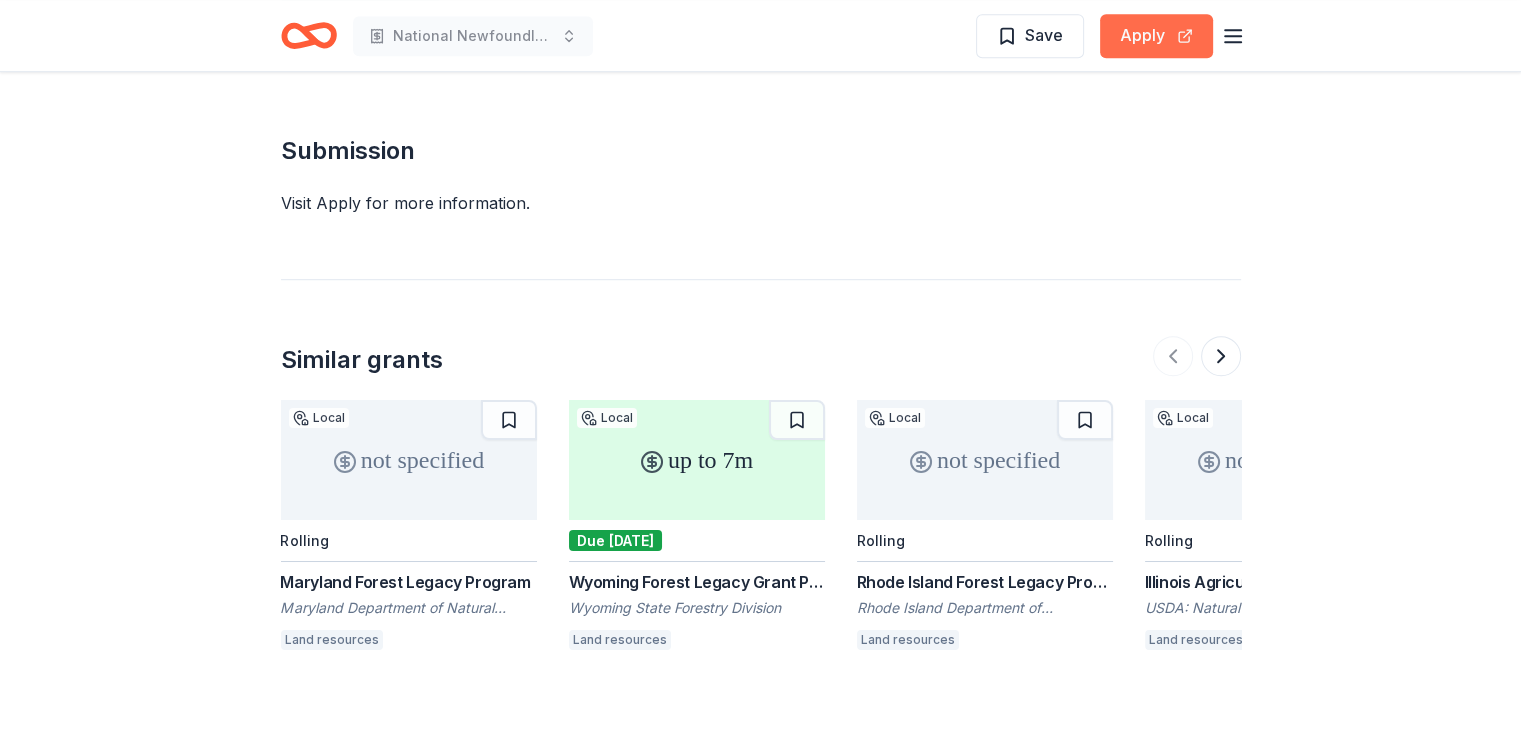 click on "Apply" at bounding box center (1156, 36) 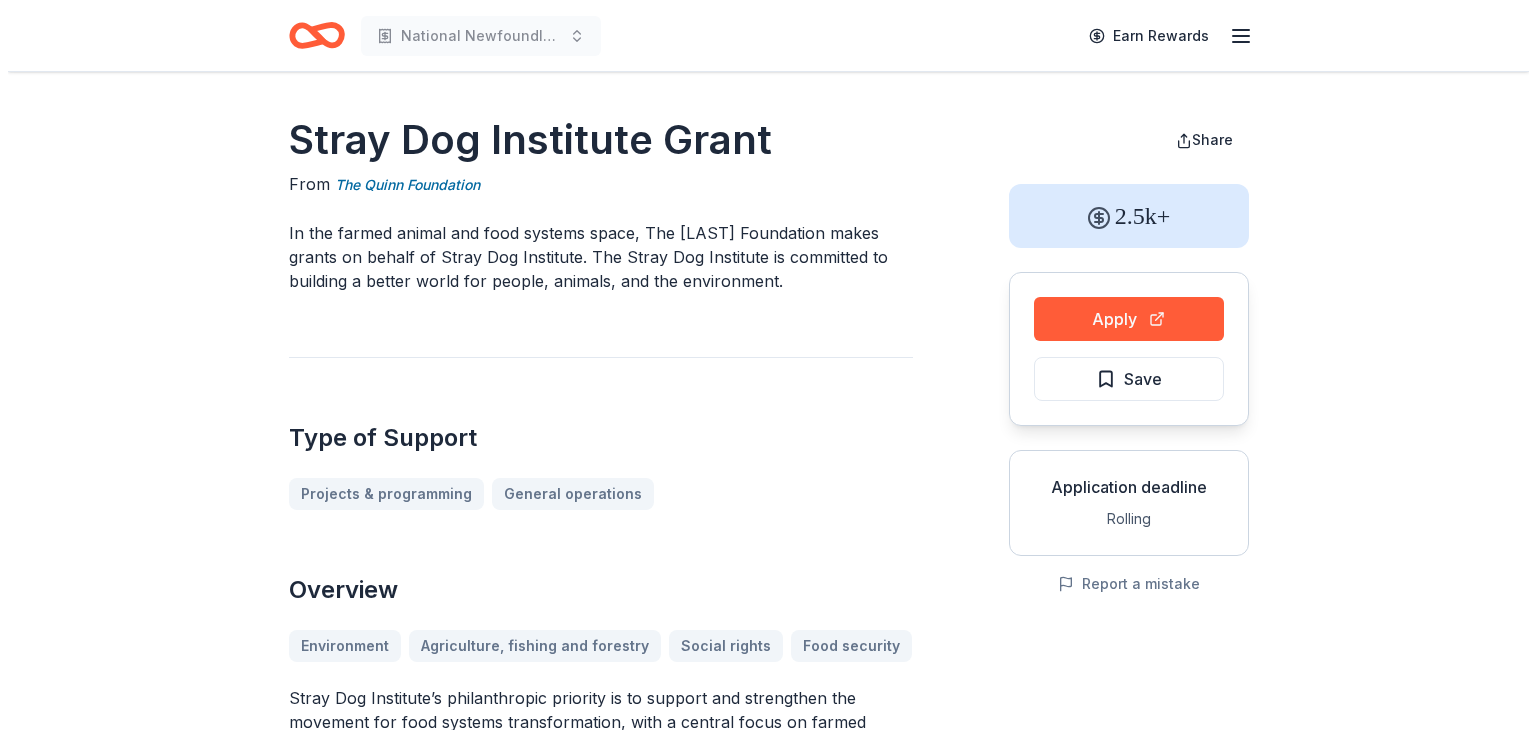 scroll, scrollTop: 0, scrollLeft: 0, axis: both 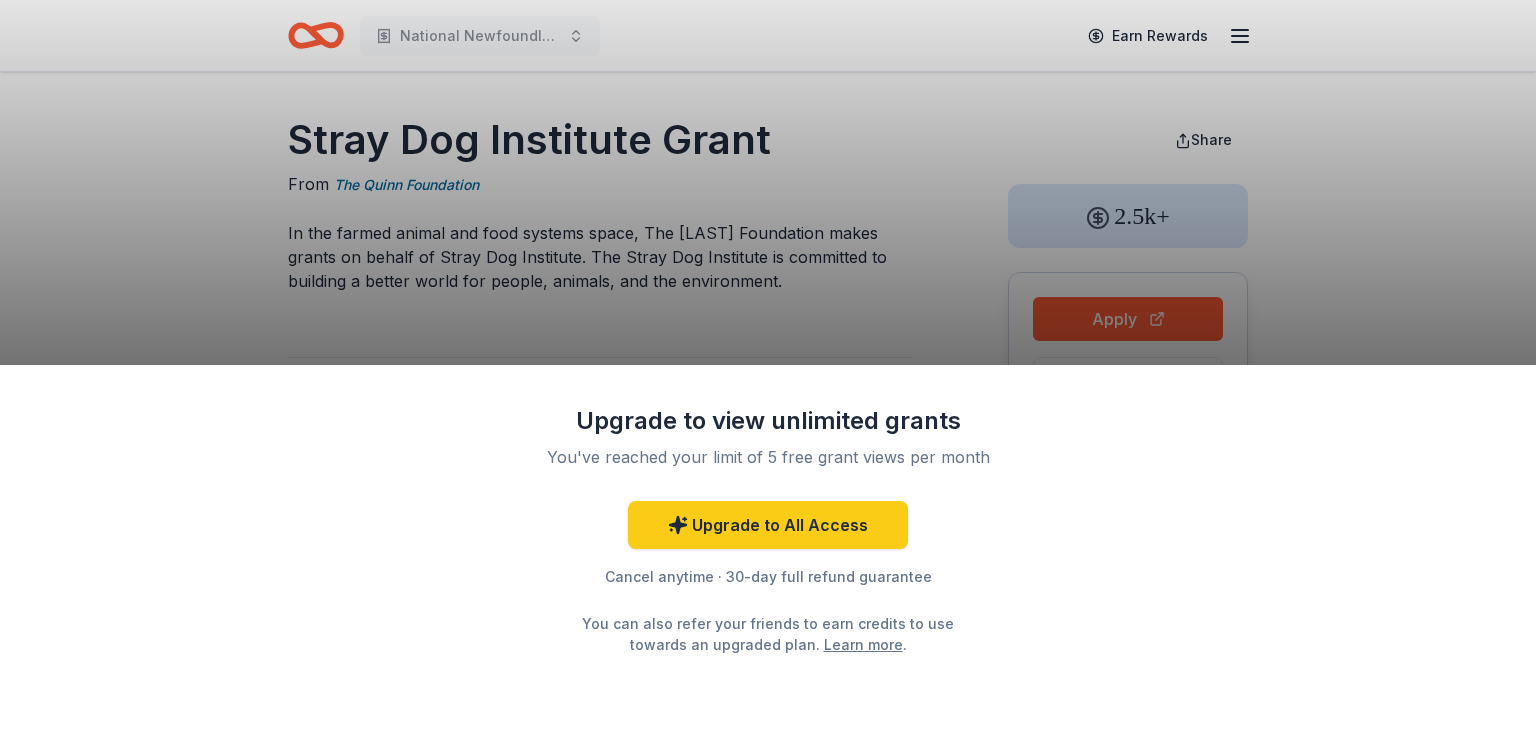 click on "Upgrade to view unlimited grants You've reached your limit of 5 free grant views per month Upgrade to All Access Cancel anytime · 30-day full refund guarantee You can also refer your friends to earn credits to use towards an upgraded plan.   Learn more ." at bounding box center (768, 365) 